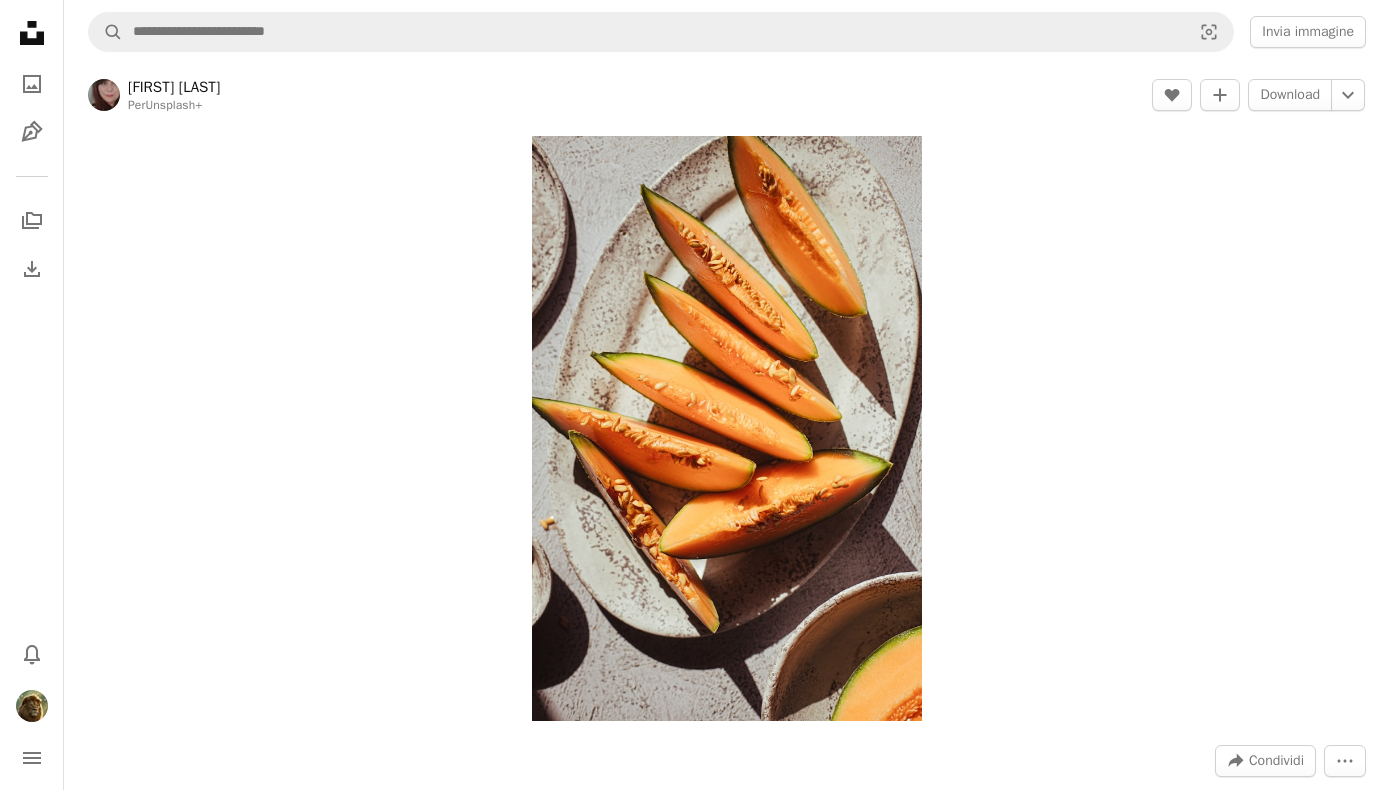 scroll, scrollTop: 636, scrollLeft: 0, axis: vertical 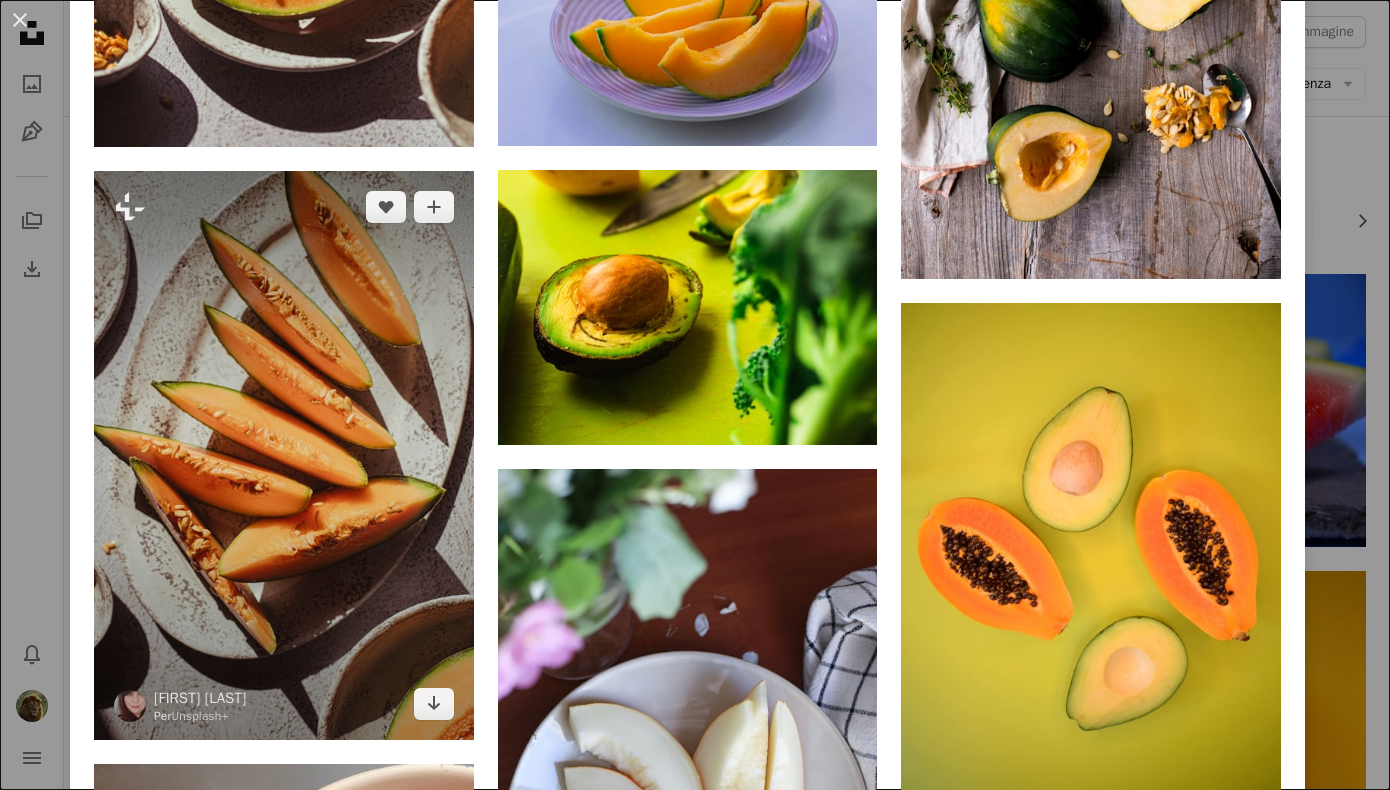 click at bounding box center [284, 455] 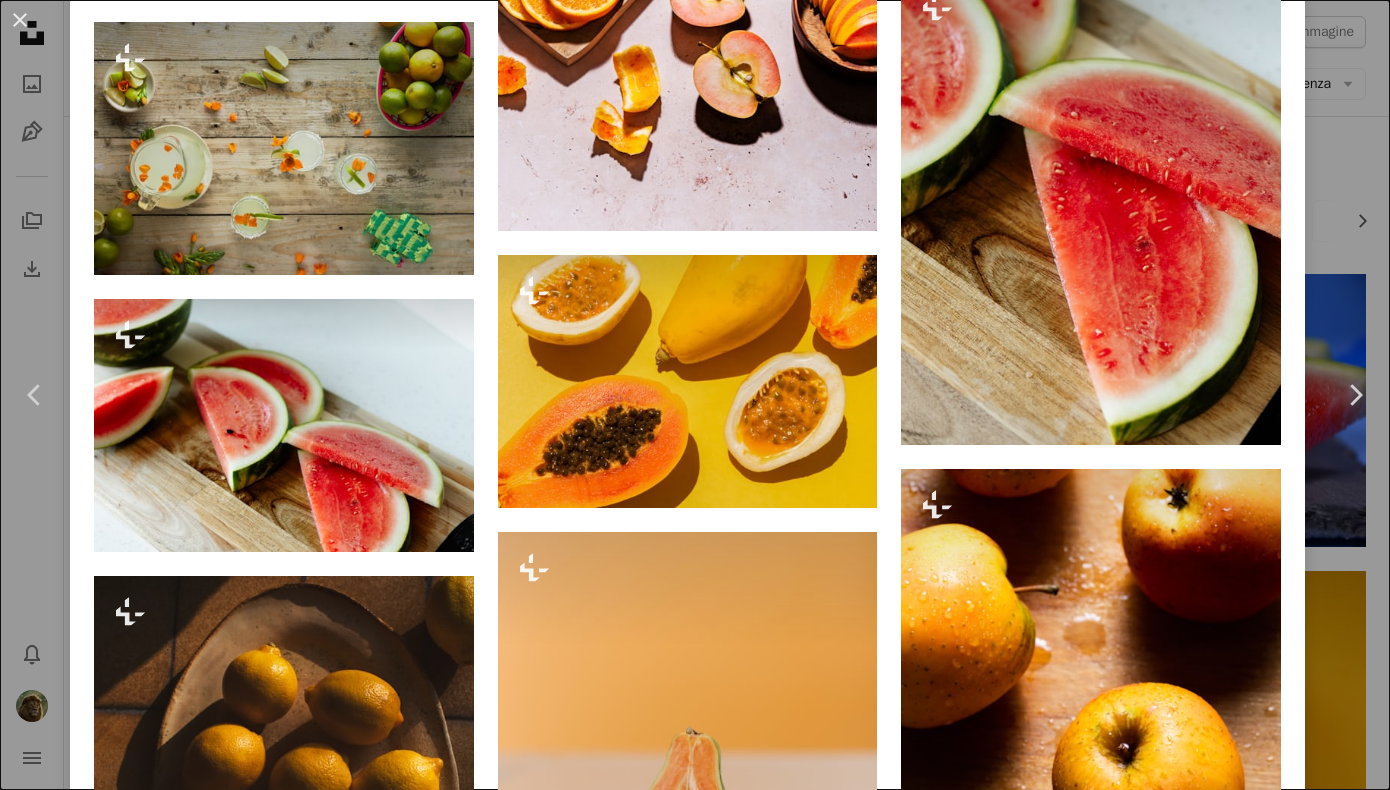 scroll, scrollTop: 8311, scrollLeft: 0, axis: vertical 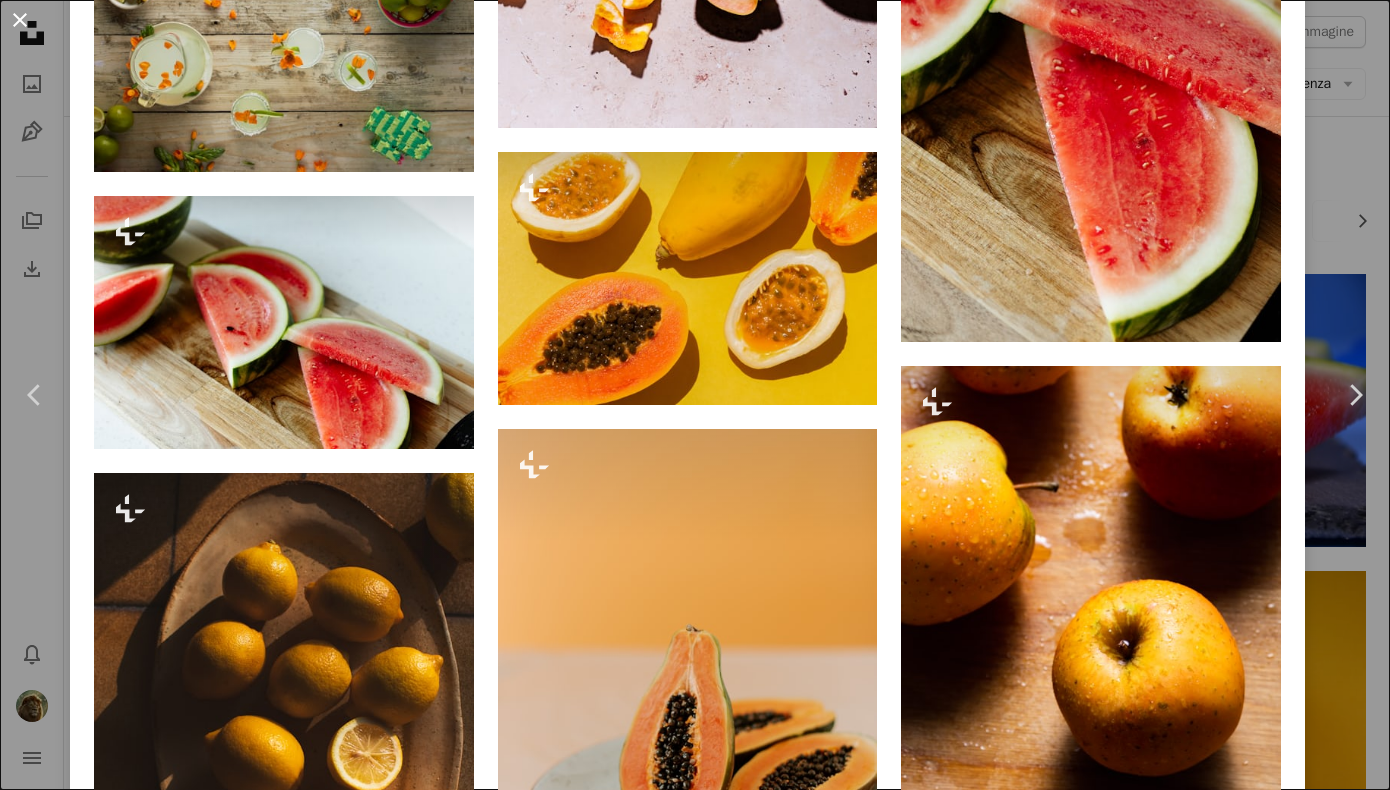 click on "An X shape" at bounding box center (20, 20) 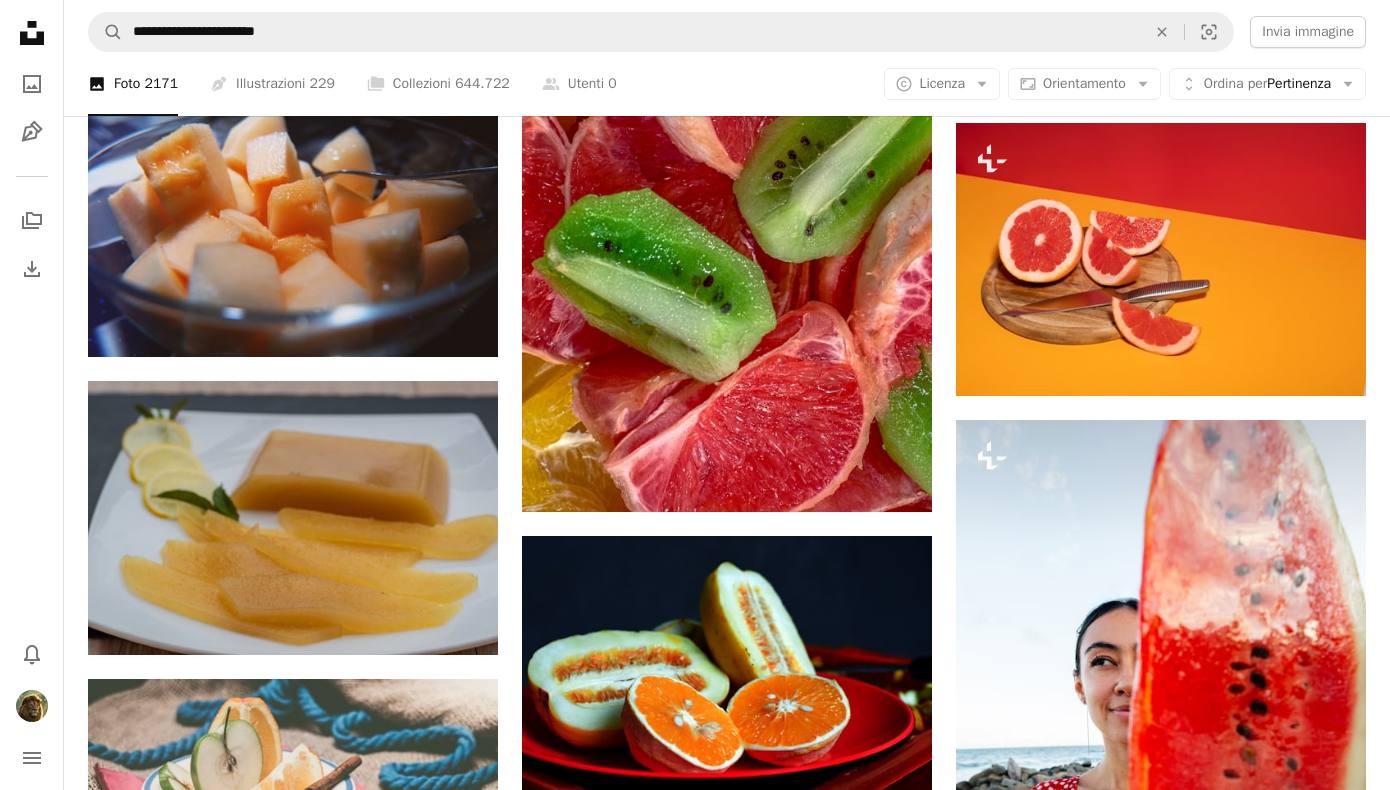 scroll, scrollTop: 49876, scrollLeft: 0, axis: vertical 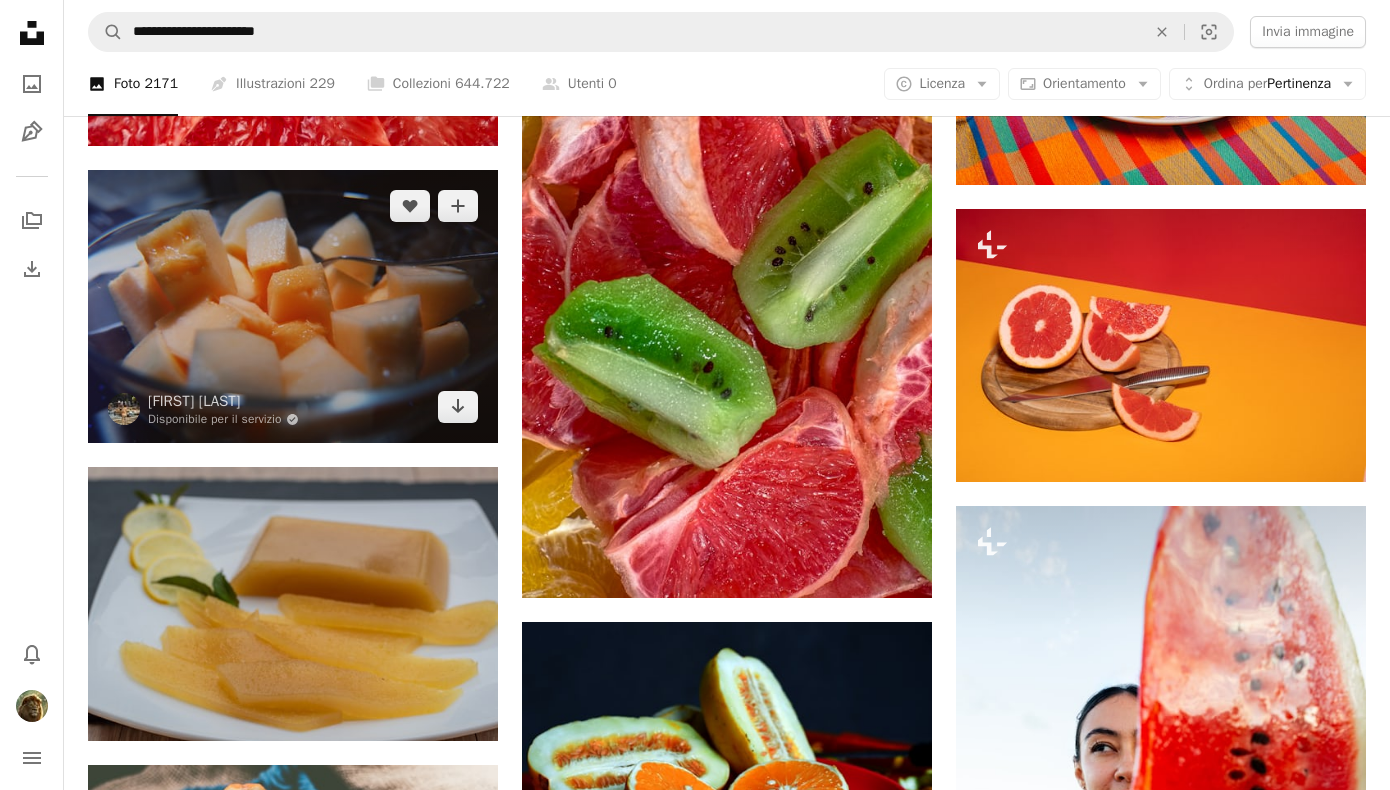 click at bounding box center [293, 306] 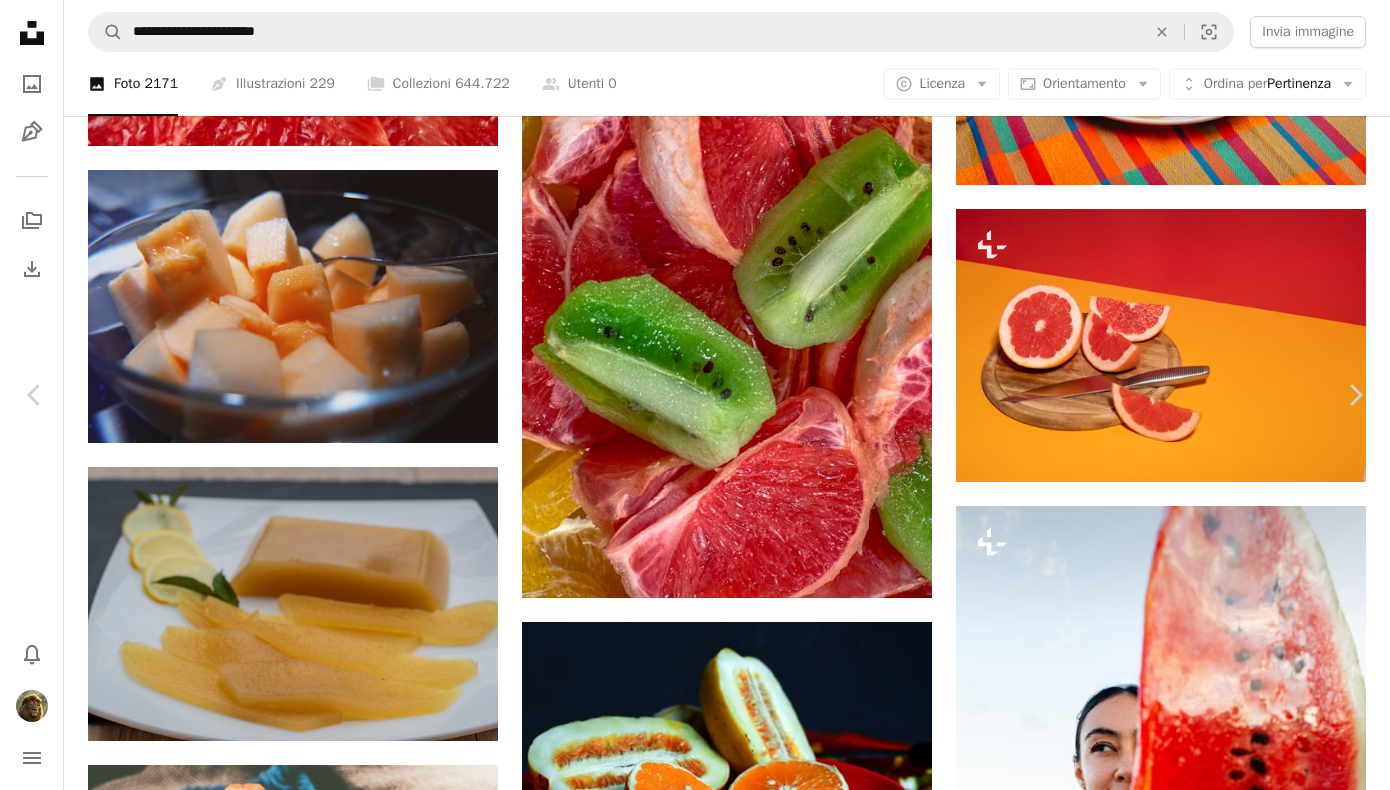 scroll, scrollTop: 8605, scrollLeft: 0, axis: vertical 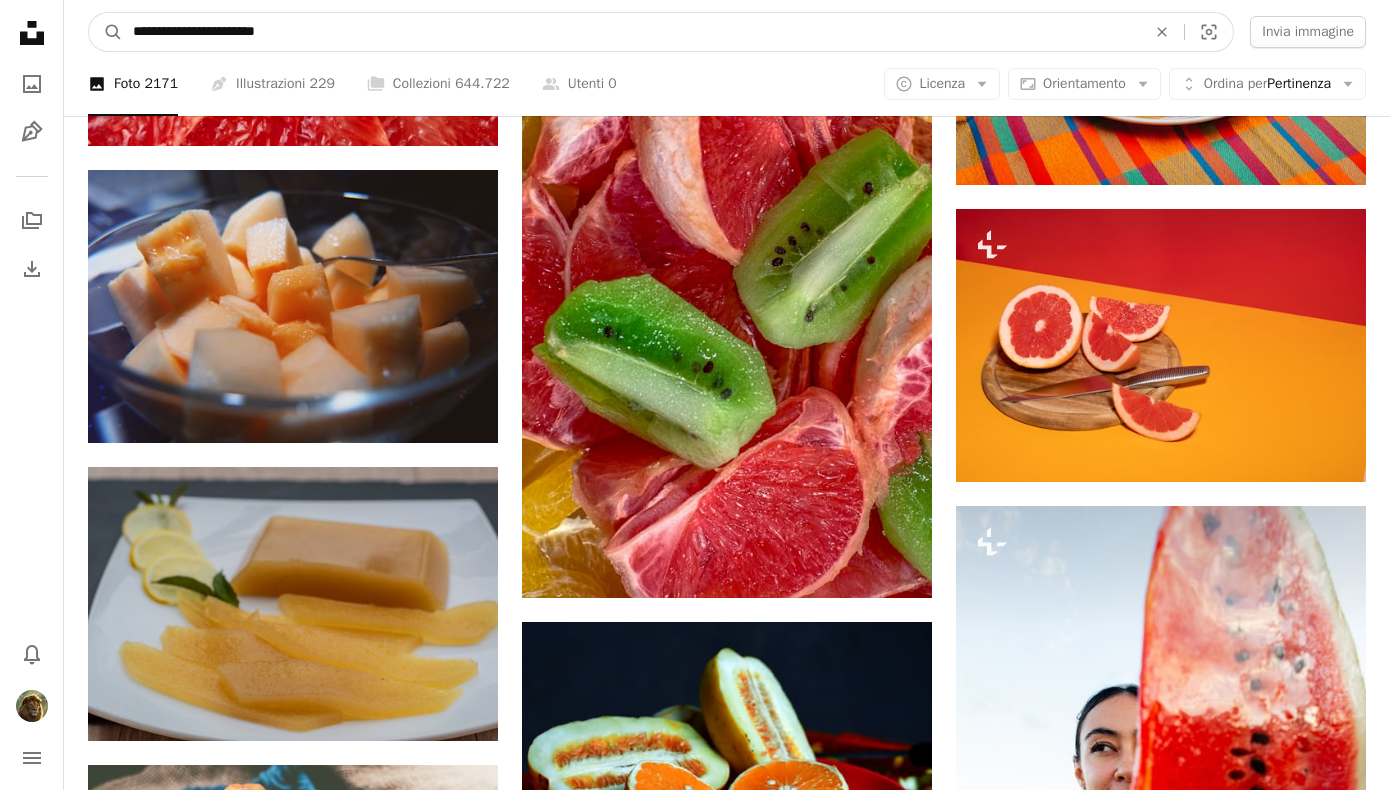 click on "**********" at bounding box center [631, 32] 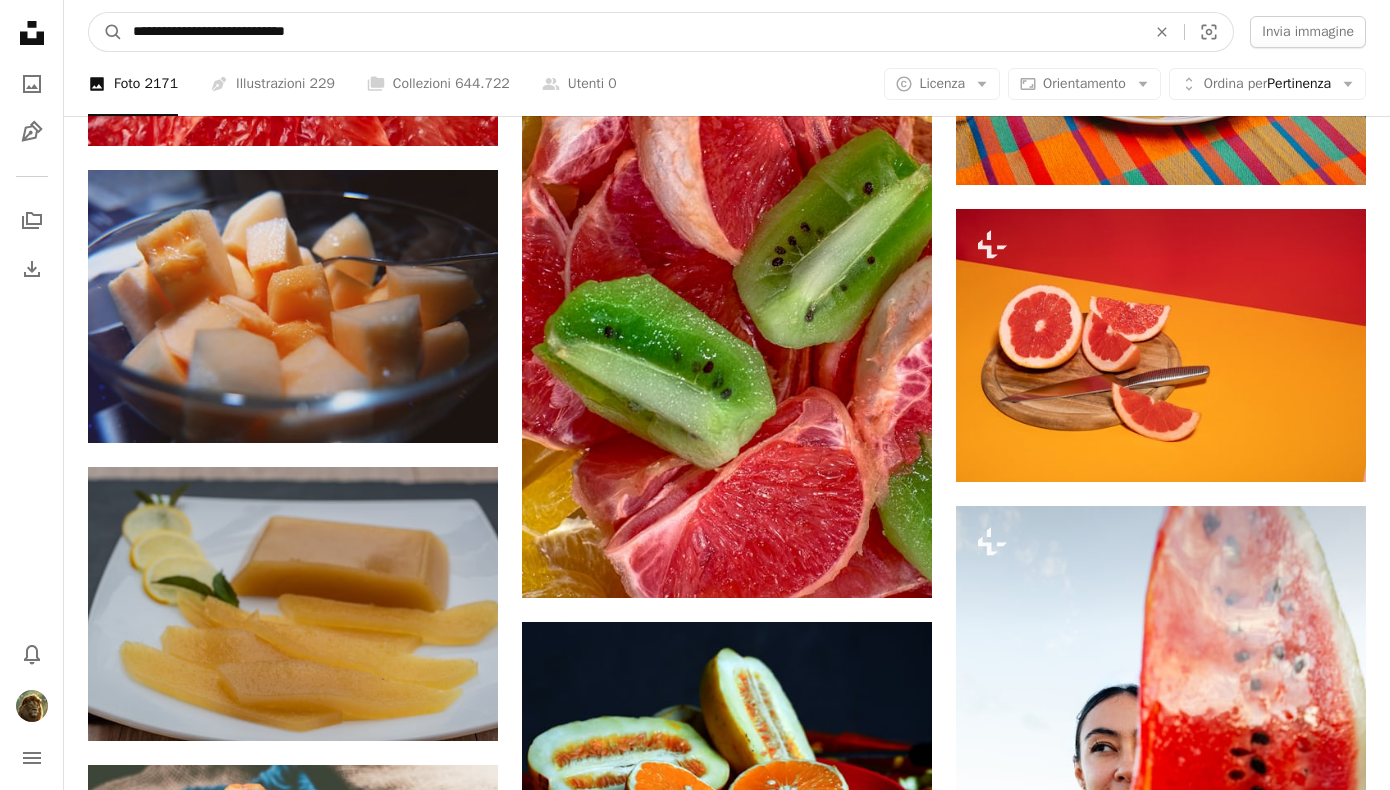 type on "**********" 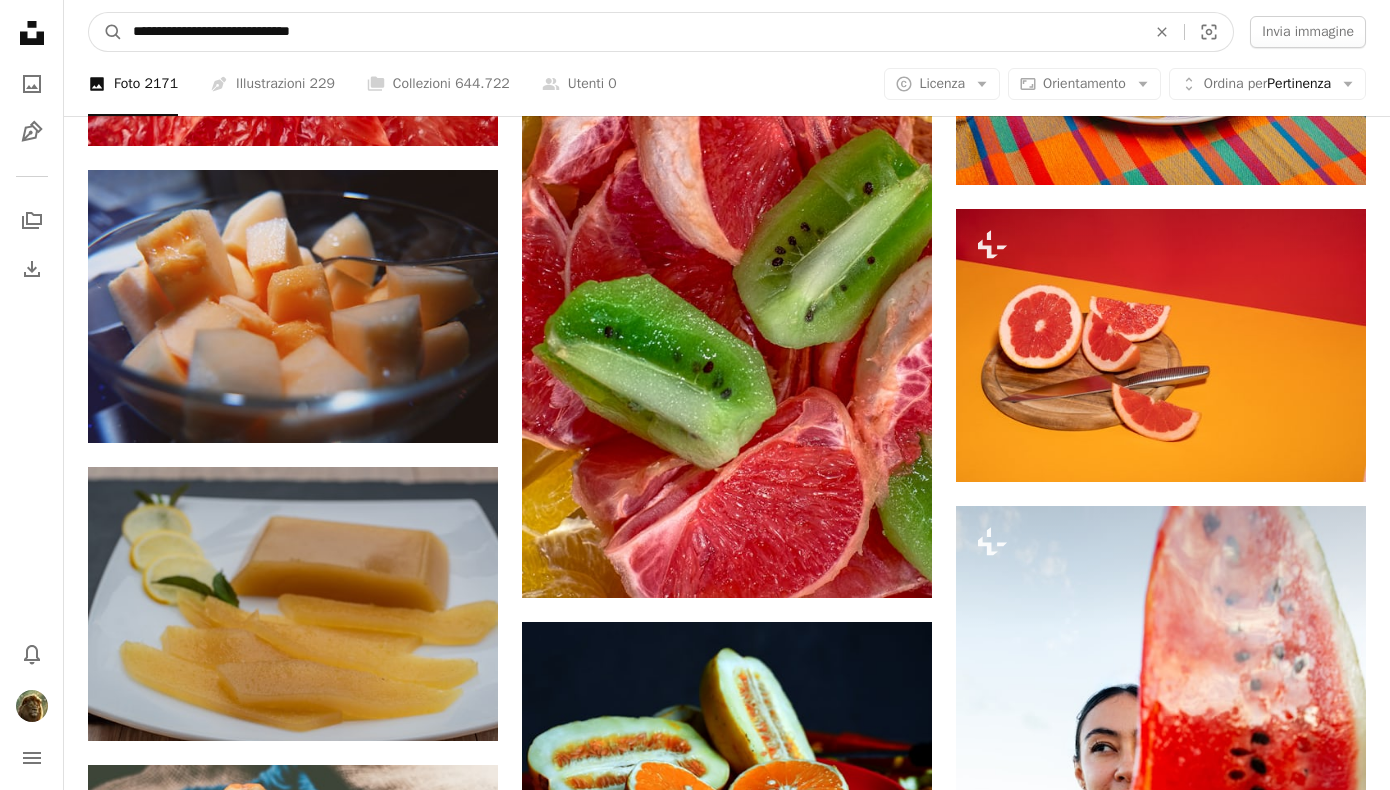 click on "A magnifying glass" at bounding box center [106, 32] 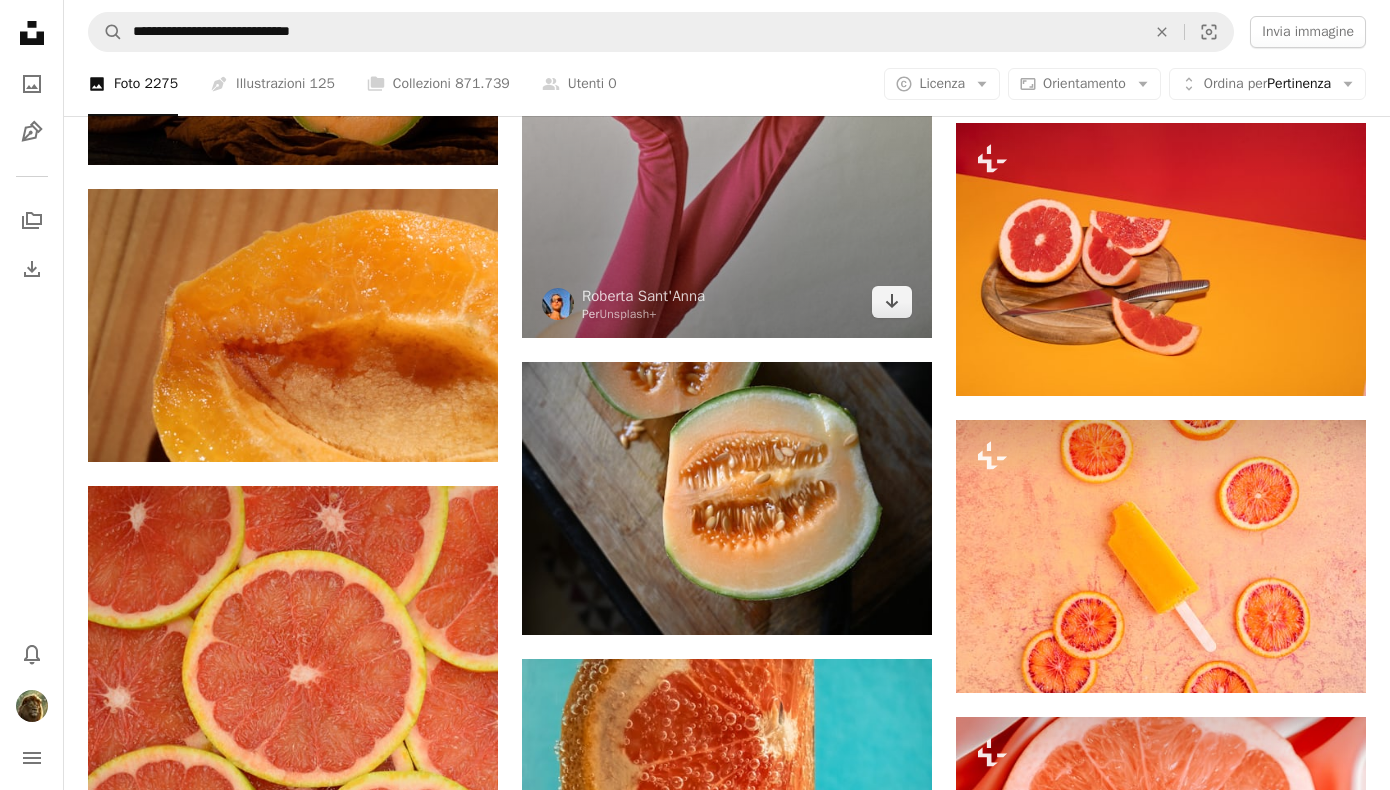 scroll, scrollTop: 3761, scrollLeft: 0, axis: vertical 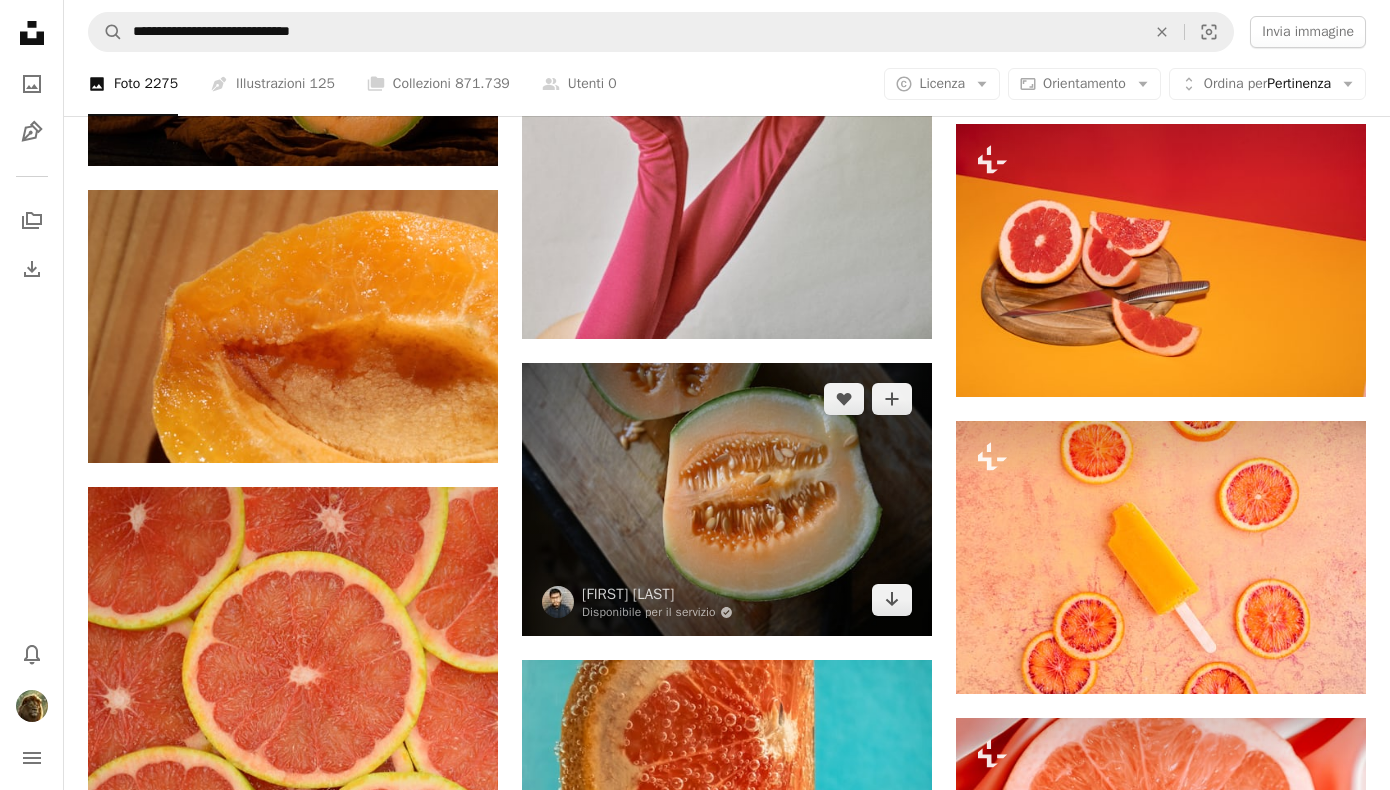 click at bounding box center (727, 499) 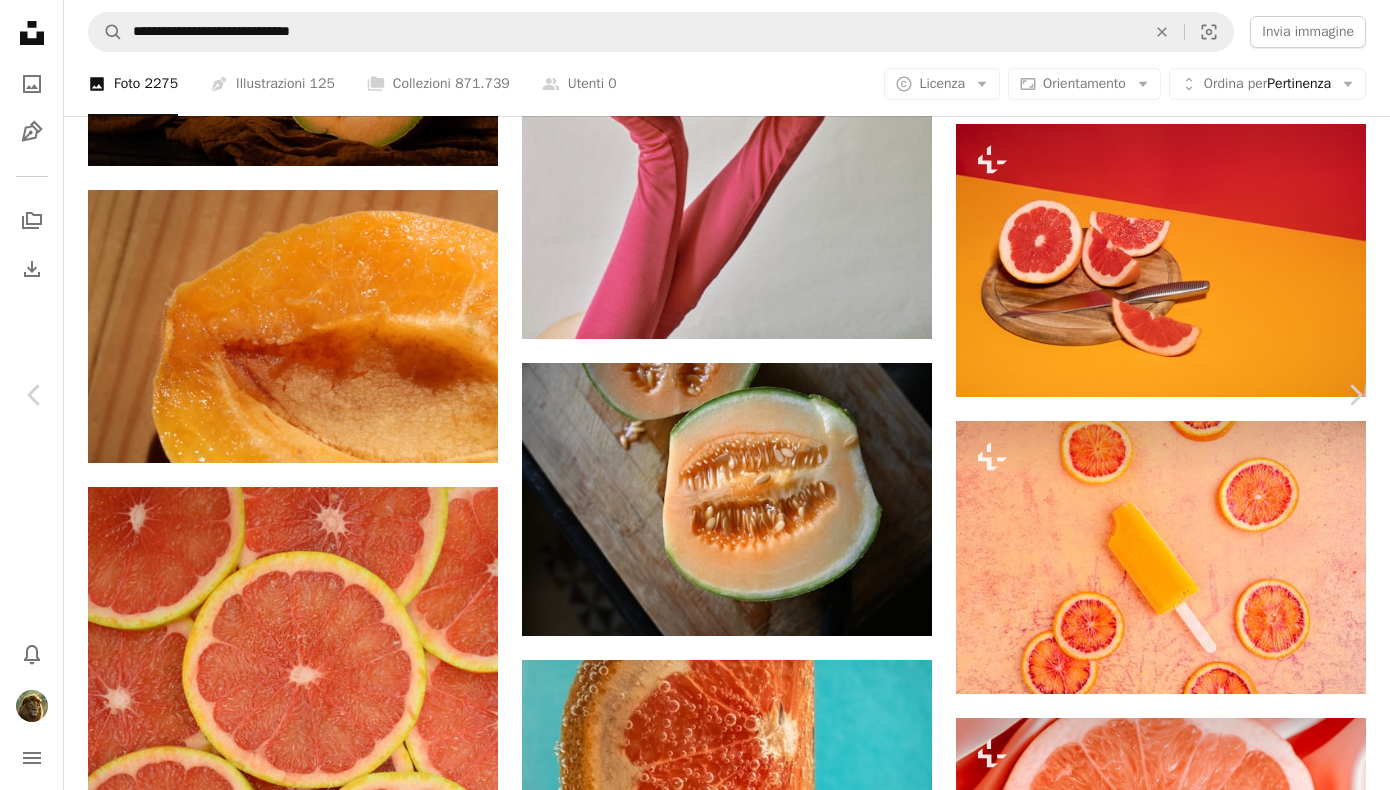 scroll, scrollTop: 6988, scrollLeft: 0, axis: vertical 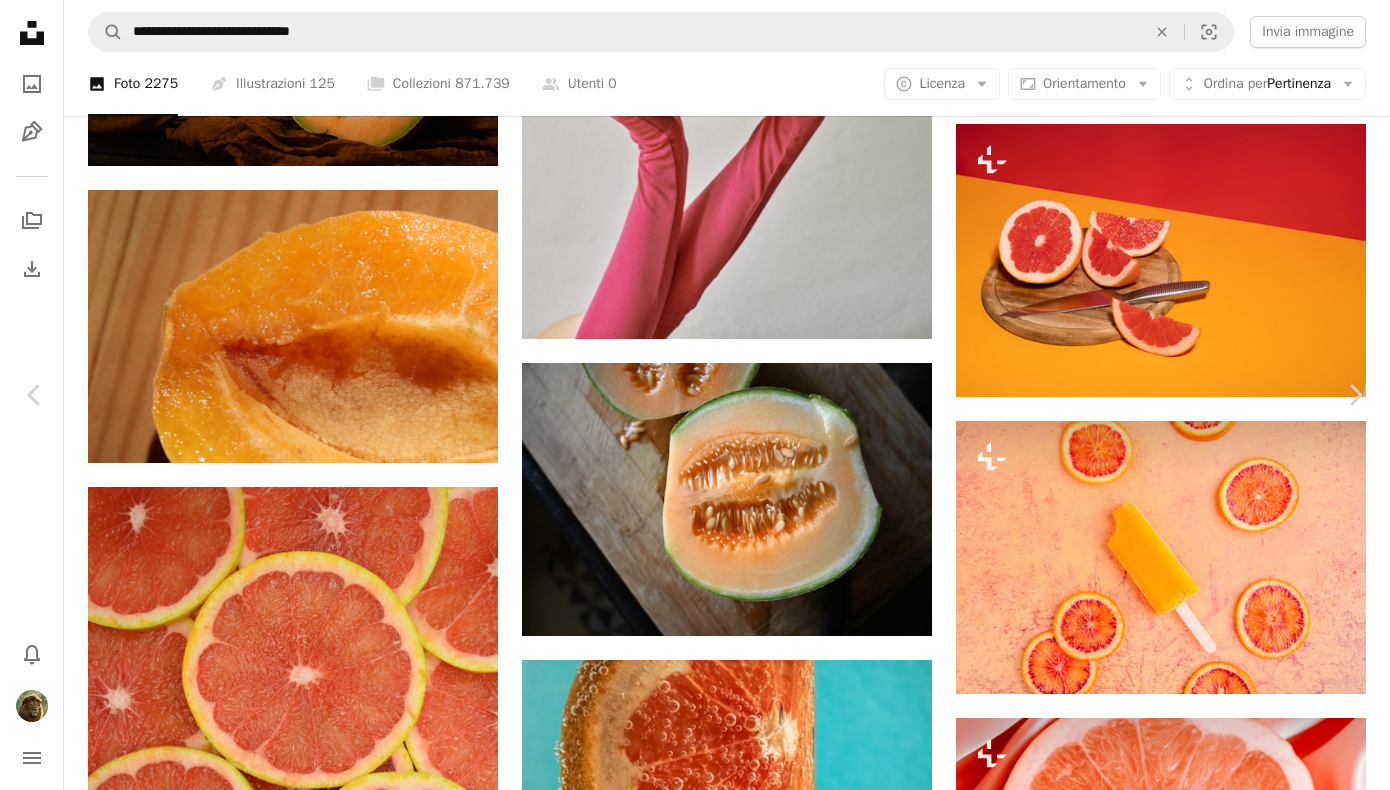 click on "An X shape" at bounding box center (20, 20) 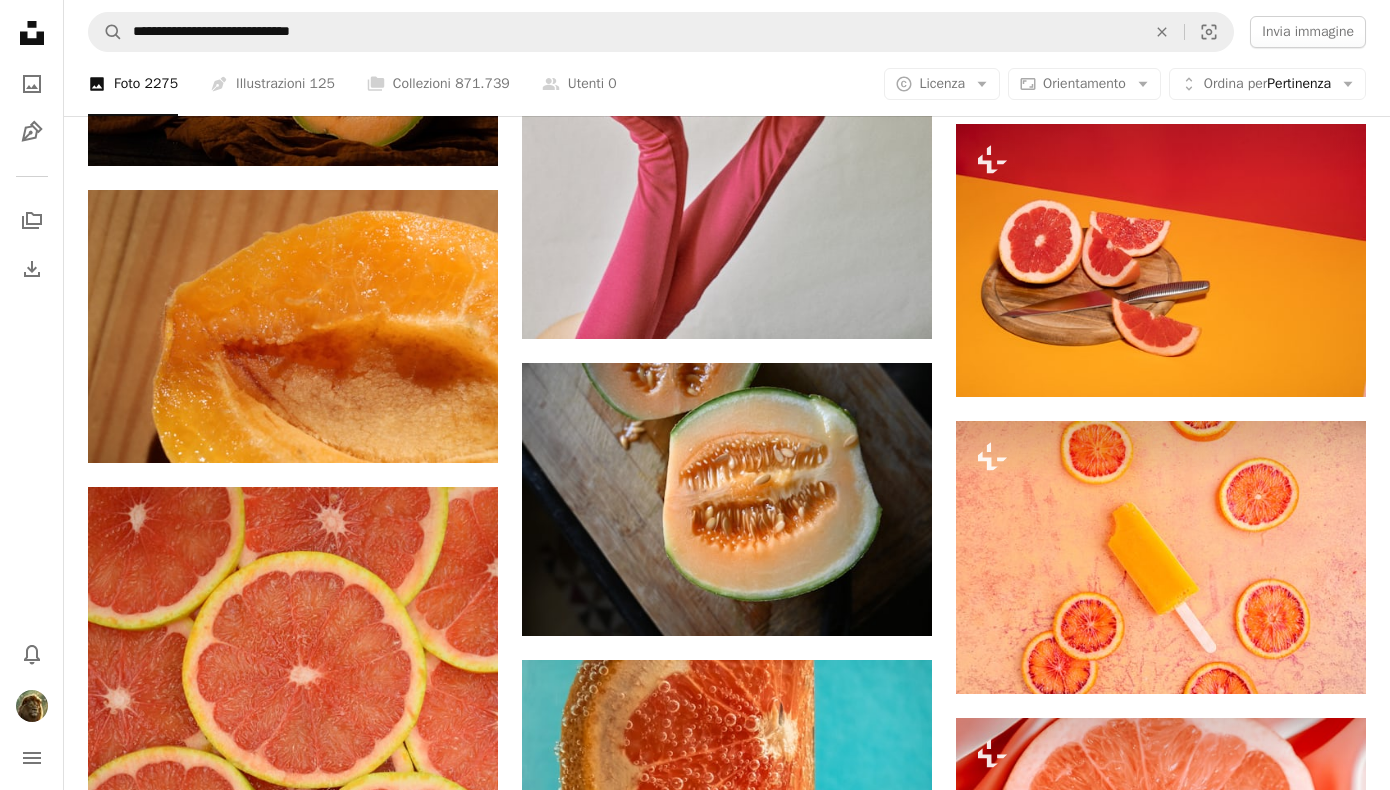 scroll, scrollTop: 3761, scrollLeft: 0, axis: vertical 